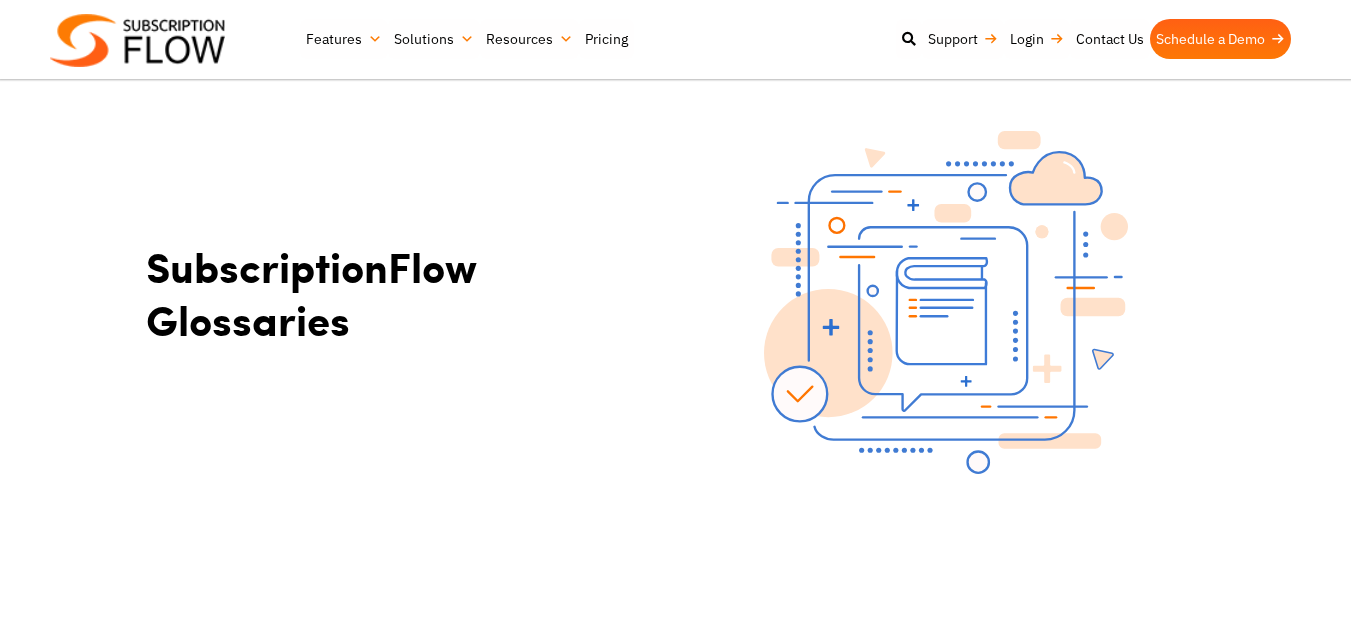 scroll, scrollTop: 0, scrollLeft: 0, axis: both 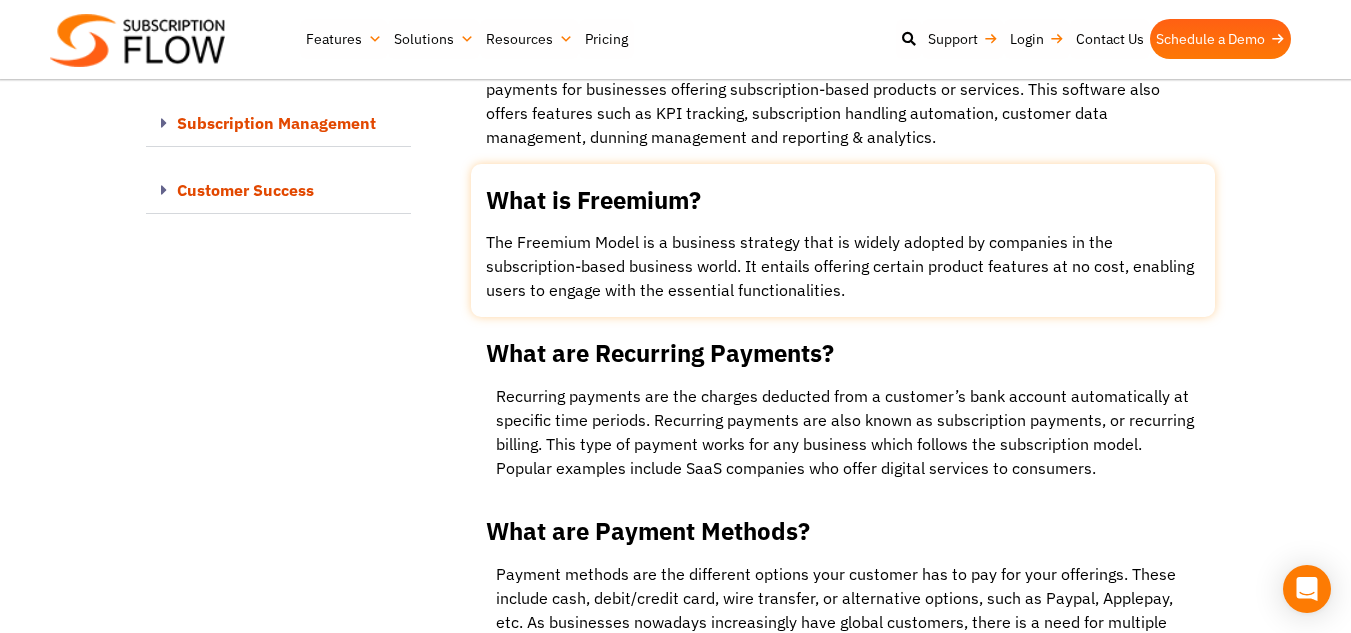 click at bounding box center (843, 241) 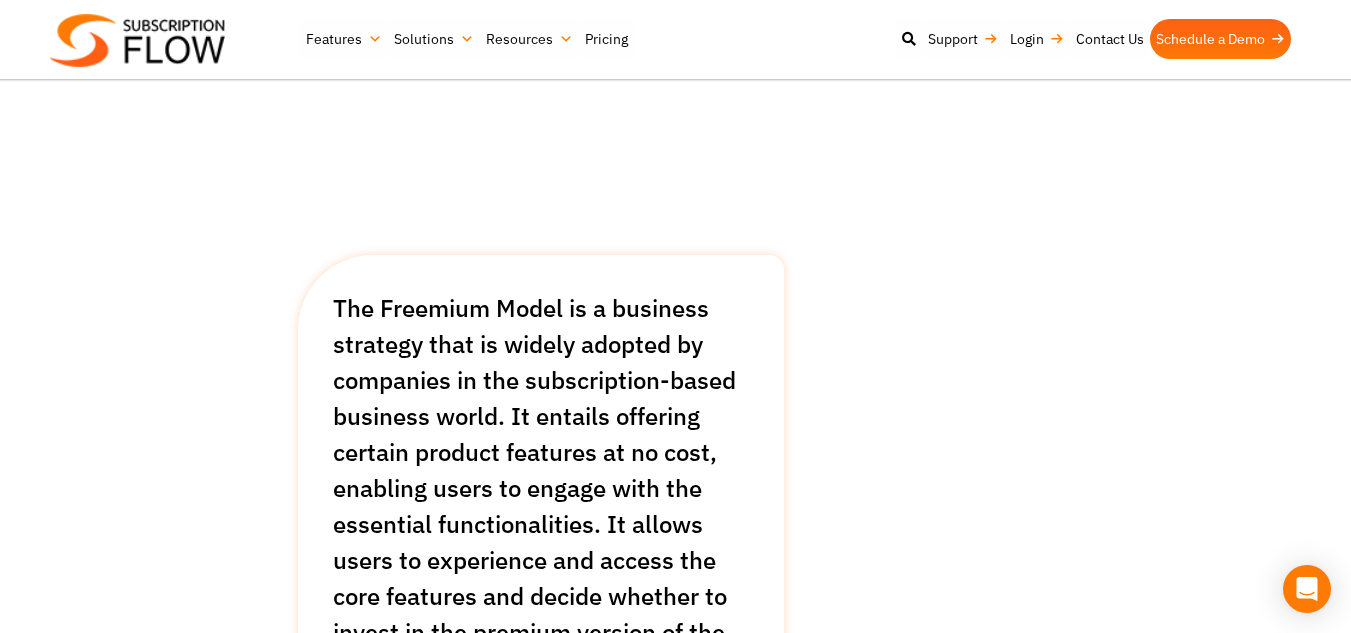scroll, scrollTop: 280, scrollLeft: 0, axis: vertical 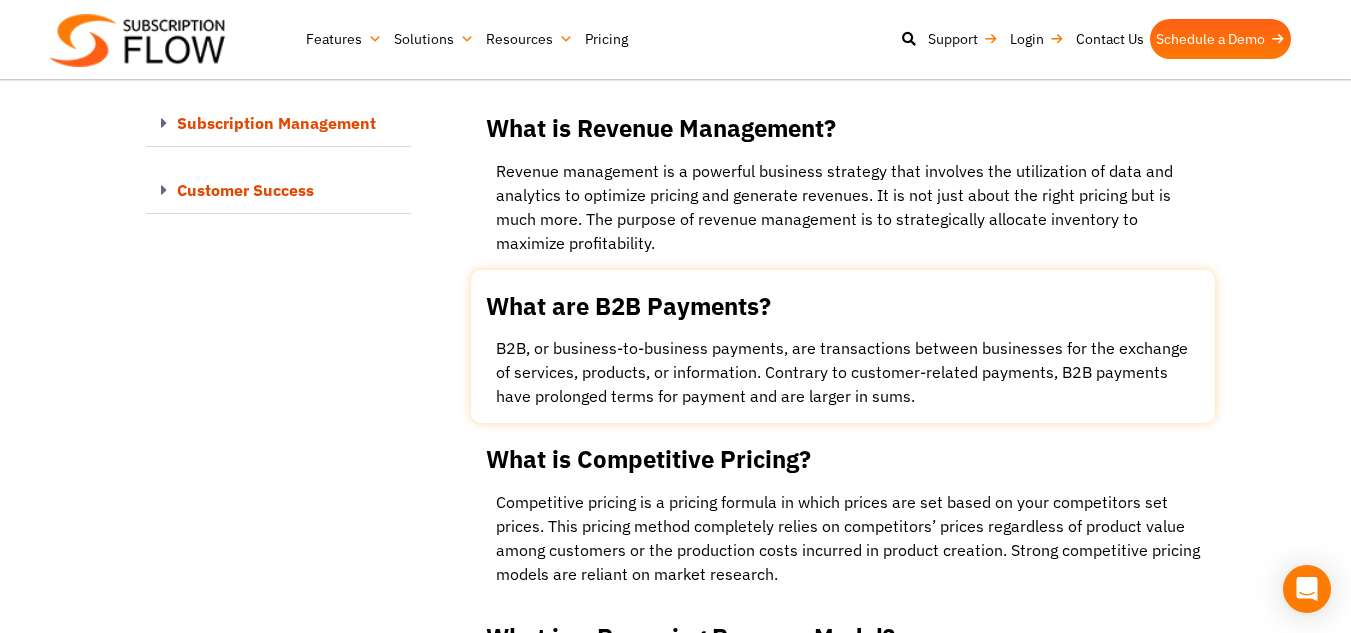 click at bounding box center [843, 347] 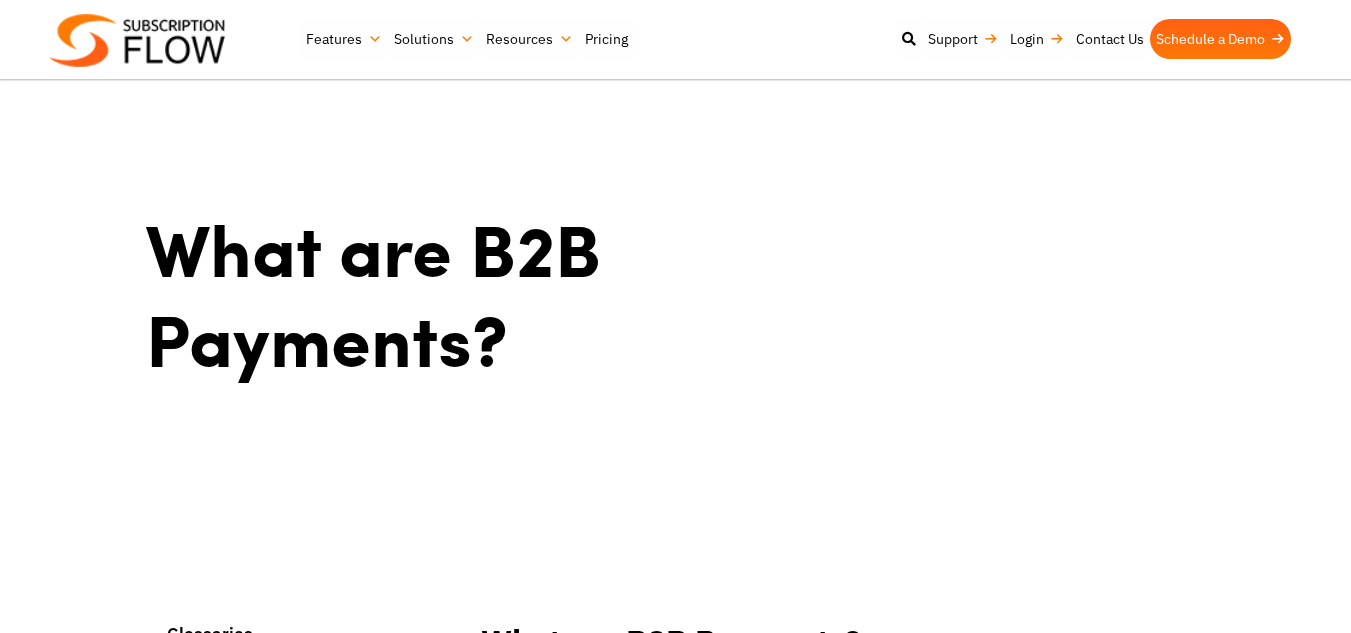 scroll, scrollTop: 567, scrollLeft: 0, axis: vertical 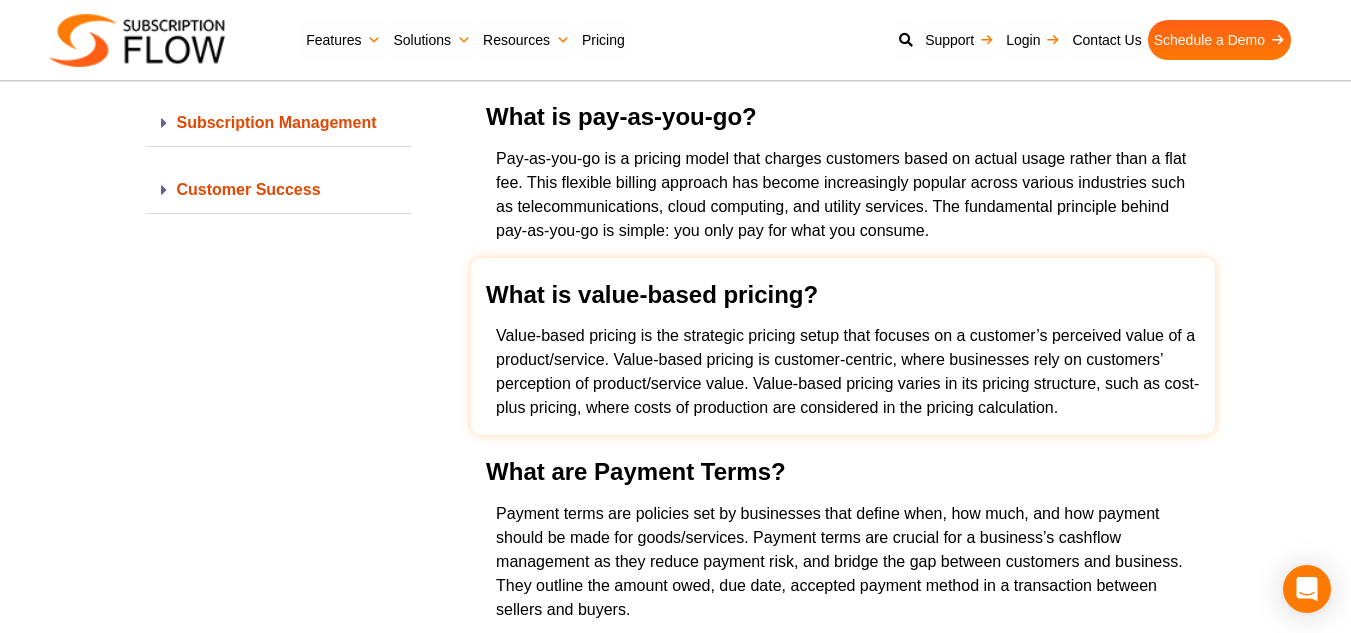 click at bounding box center (843, 347) 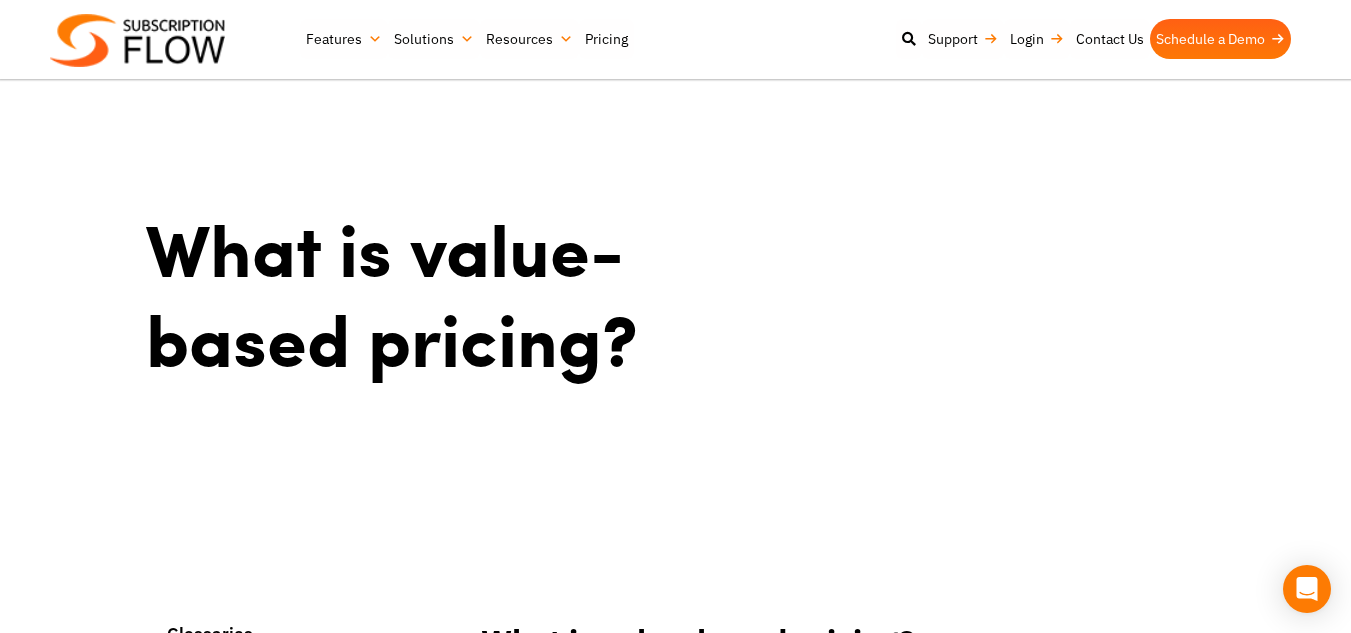 scroll, scrollTop: 453, scrollLeft: 0, axis: vertical 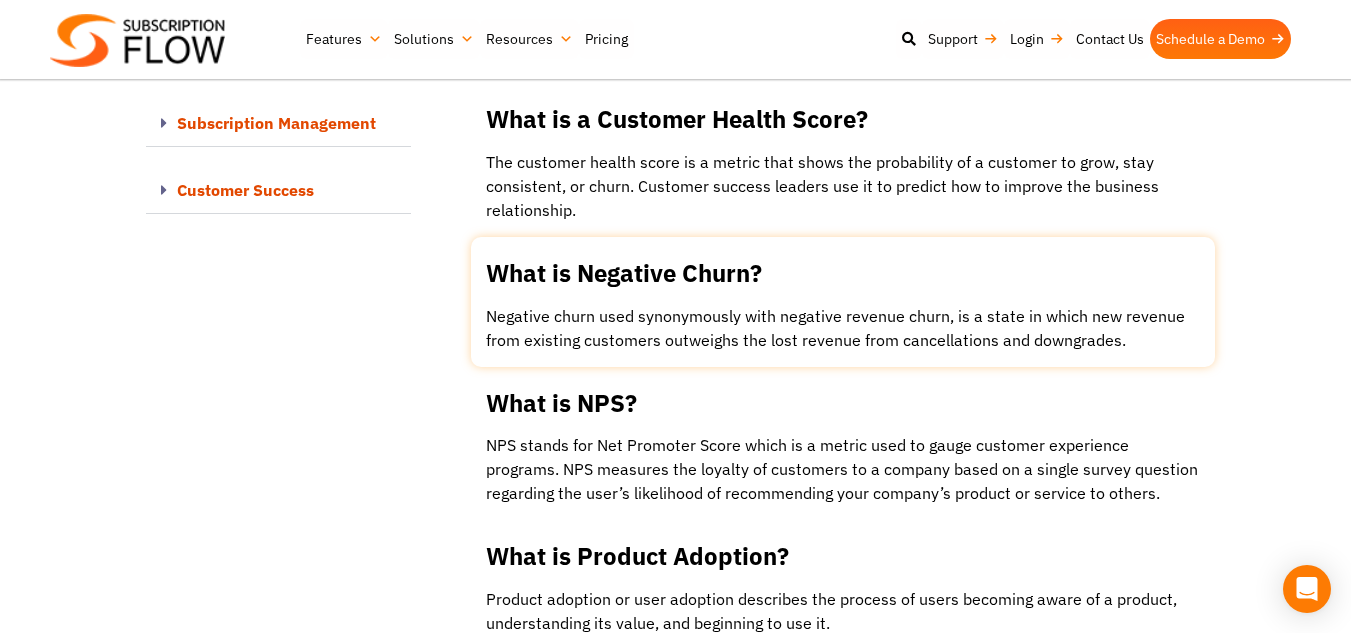 click at bounding box center (843, 302) 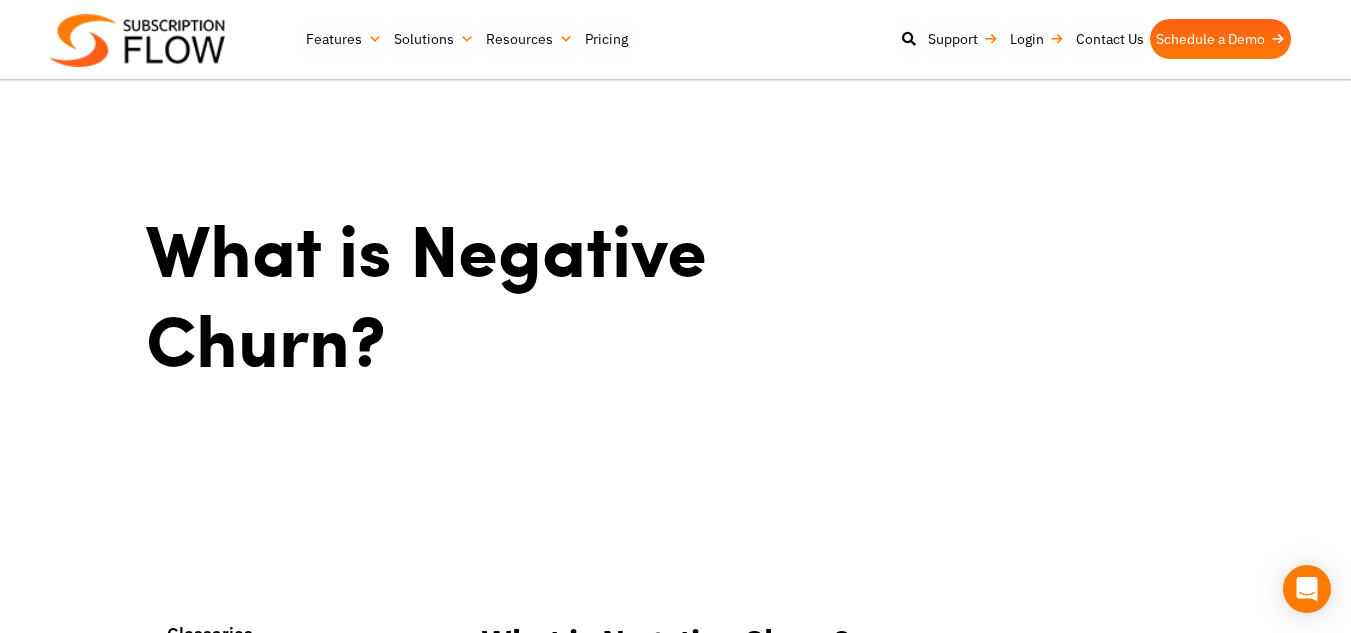 scroll, scrollTop: 493, scrollLeft: 0, axis: vertical 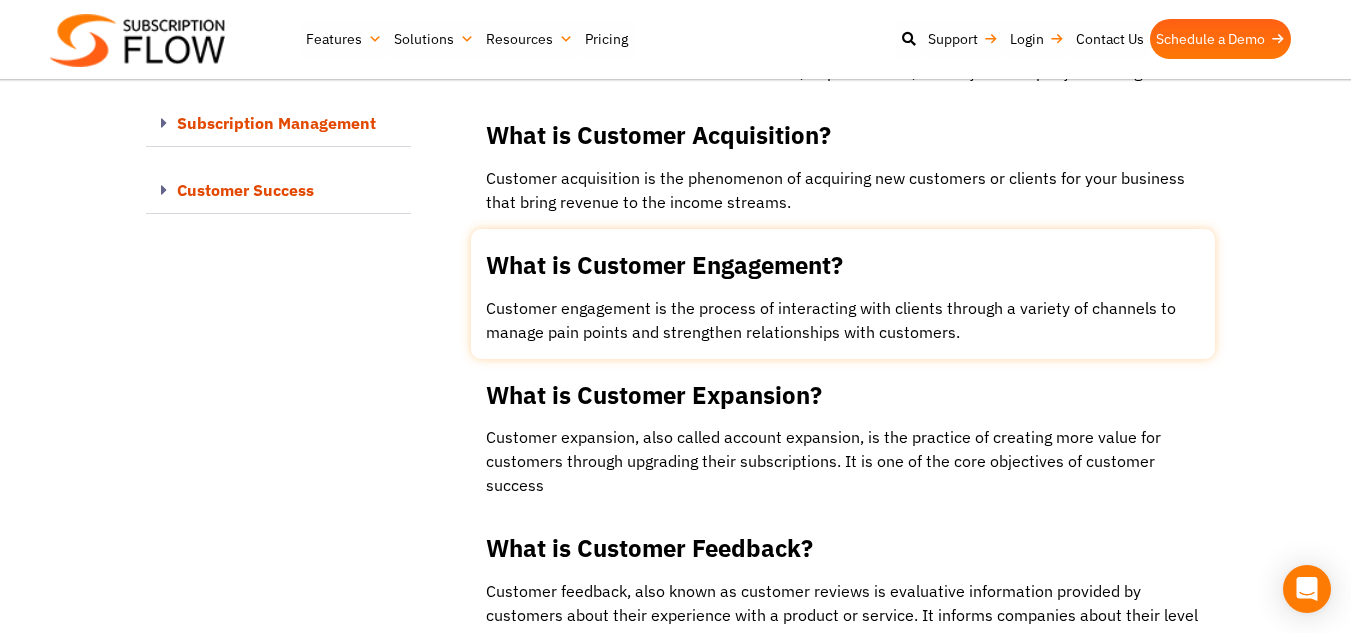 click at bounding box center [843, 294] 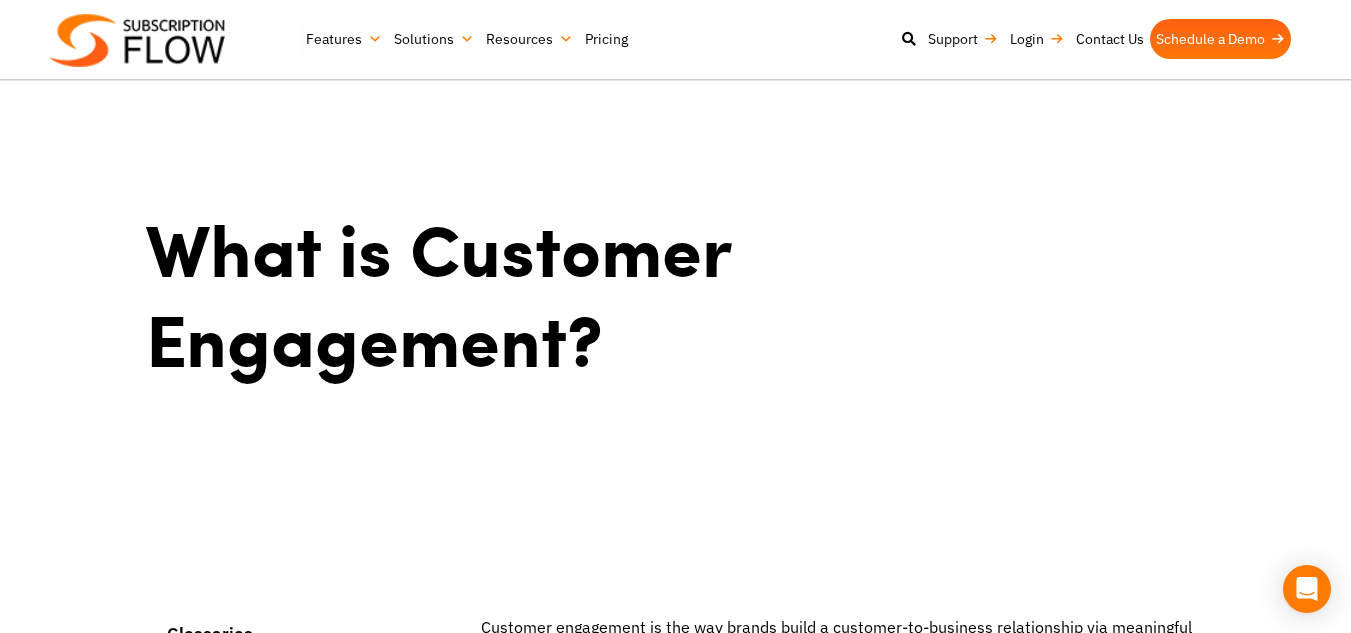 scroll, scrollTop: 0, scrollLeft: 0, axis: both 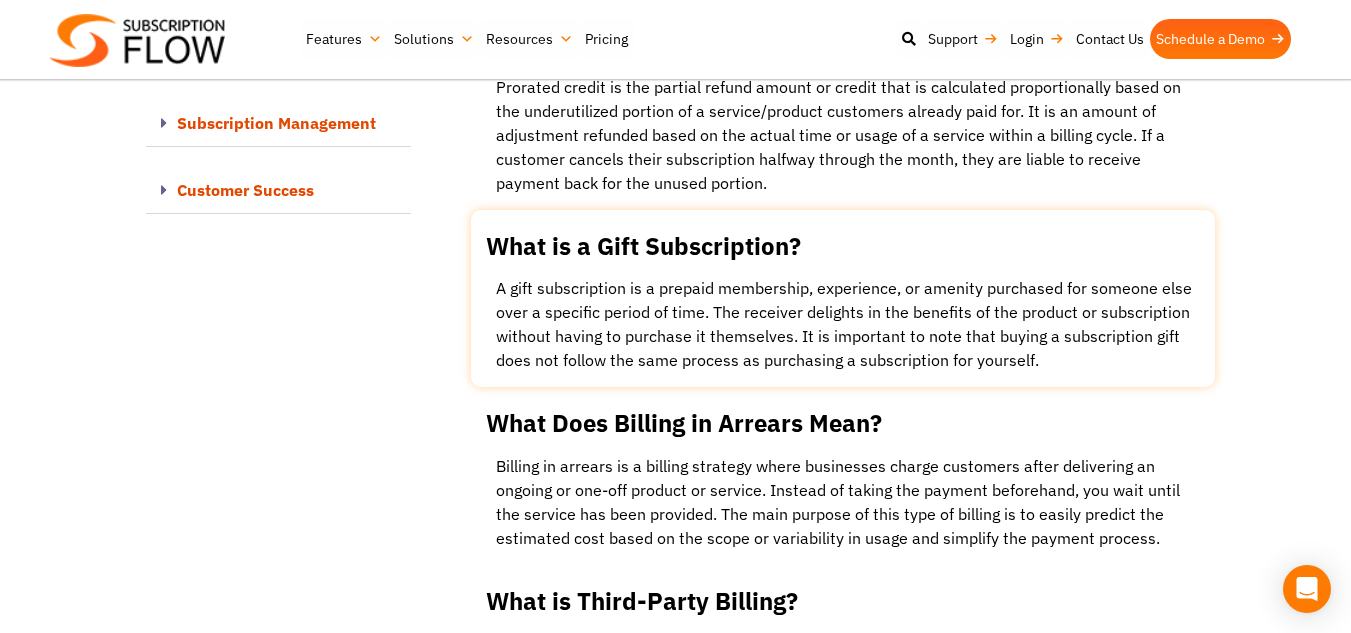 click at bounding box center [843, 299] 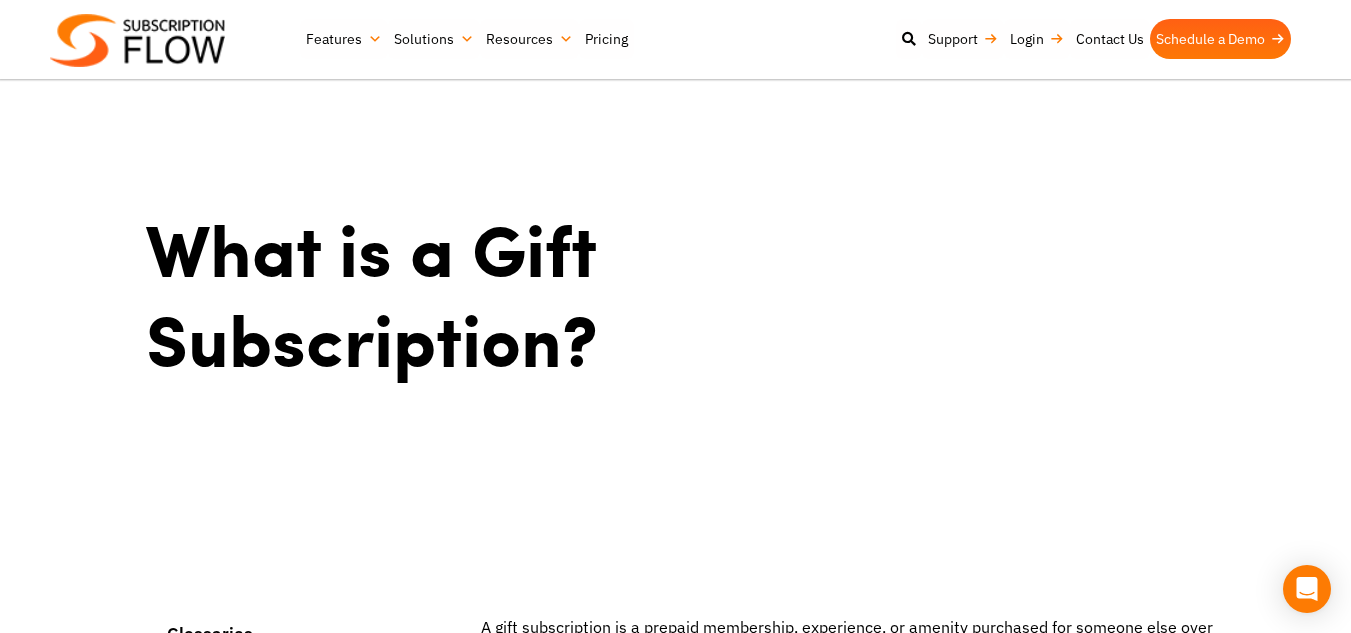 scroll, scrollTop: 300, scrollLeft: 0, axis: vertical 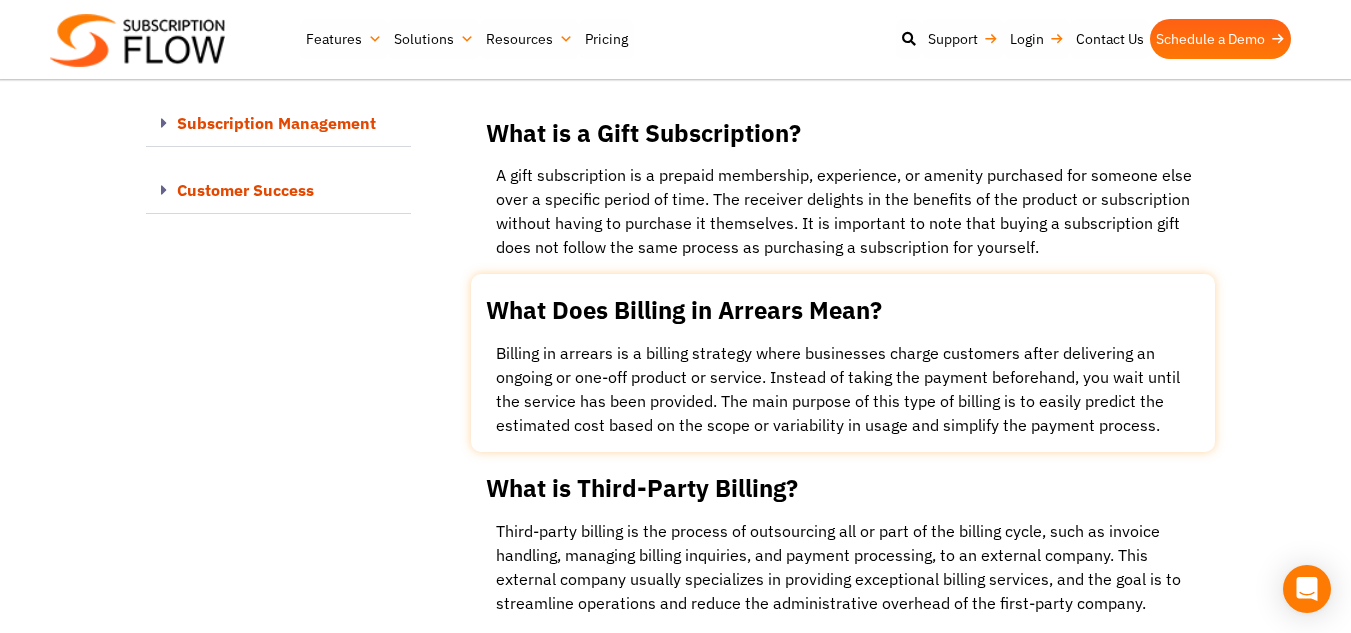 click at bounding box center (843, 363) 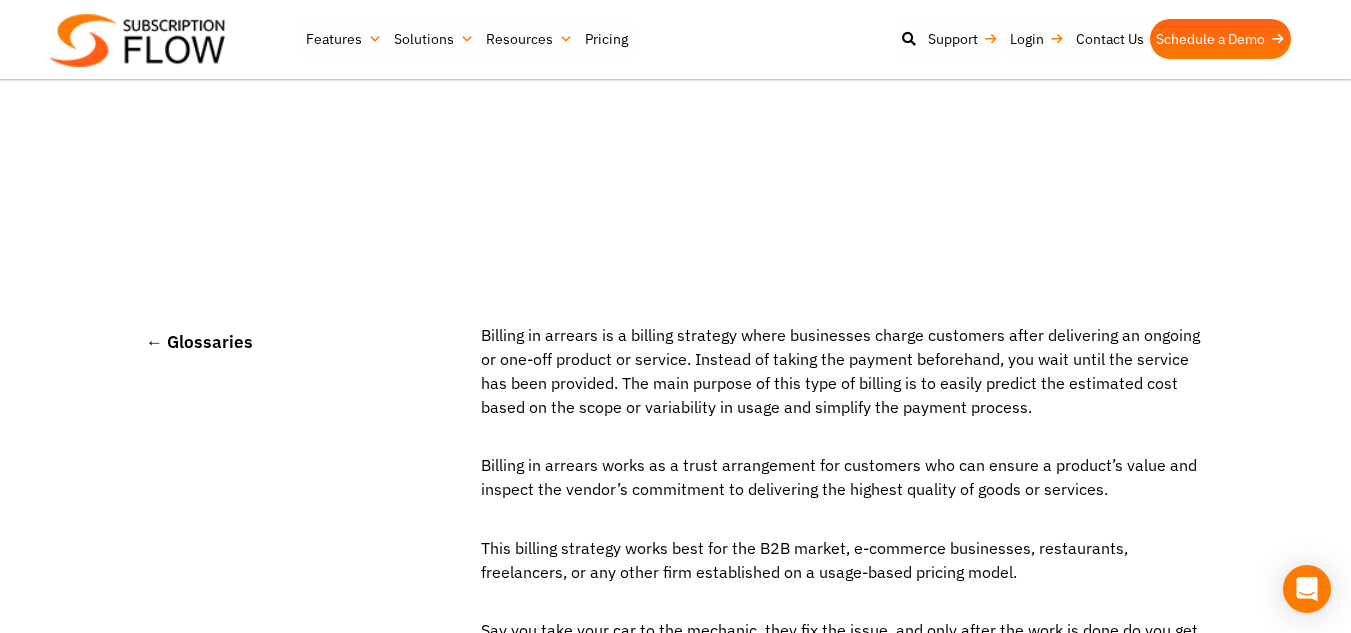 scroll, scrollTop: 0, scrollLeft: 0, axis: both 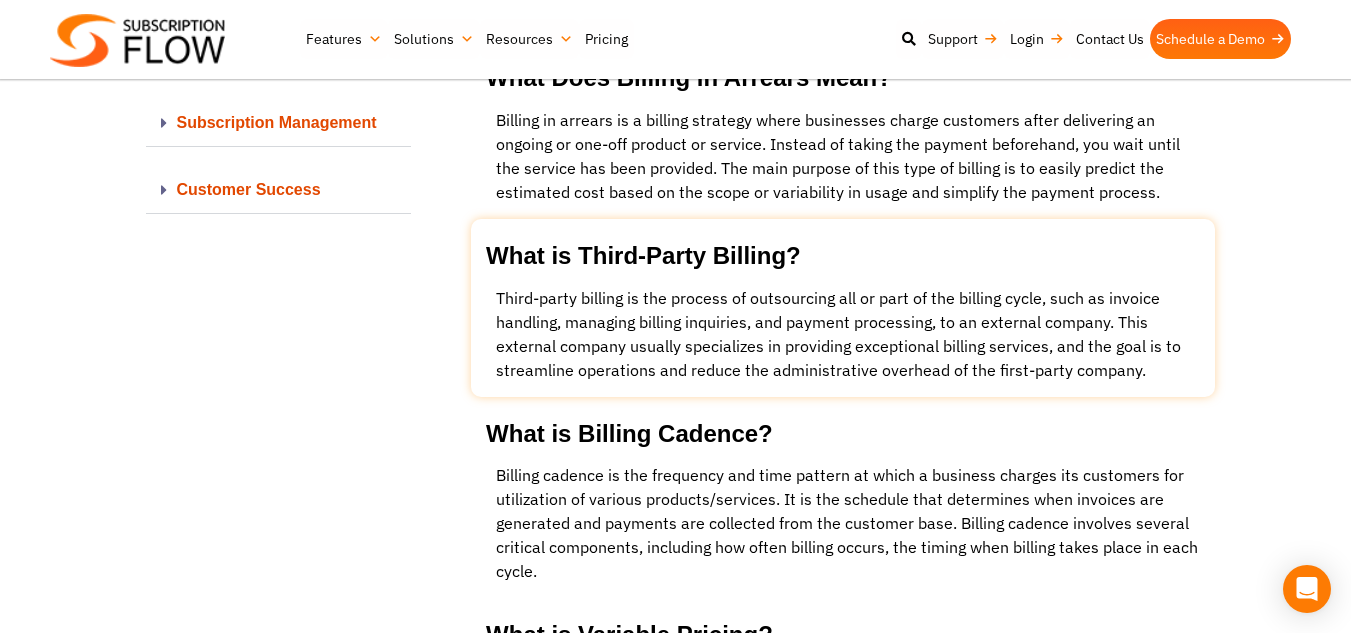 click at bounding box center (843, 308) 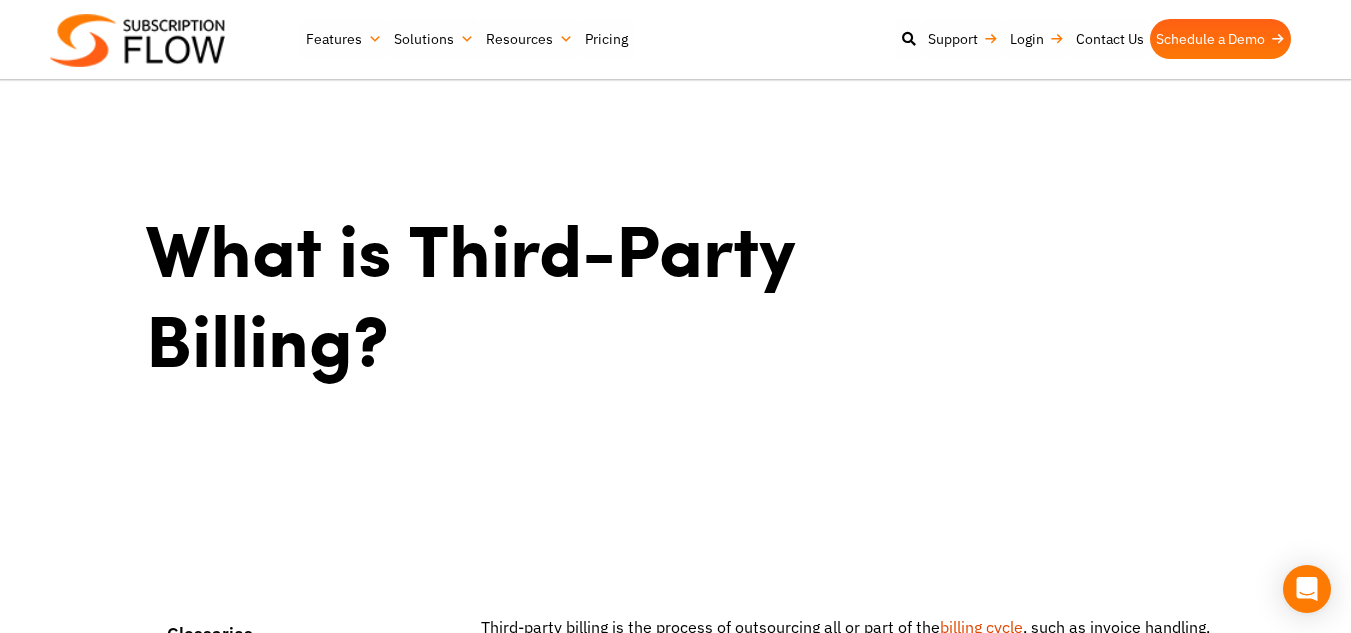 scroll, scrollTop: 0, scrollLeft: 0, axis: both 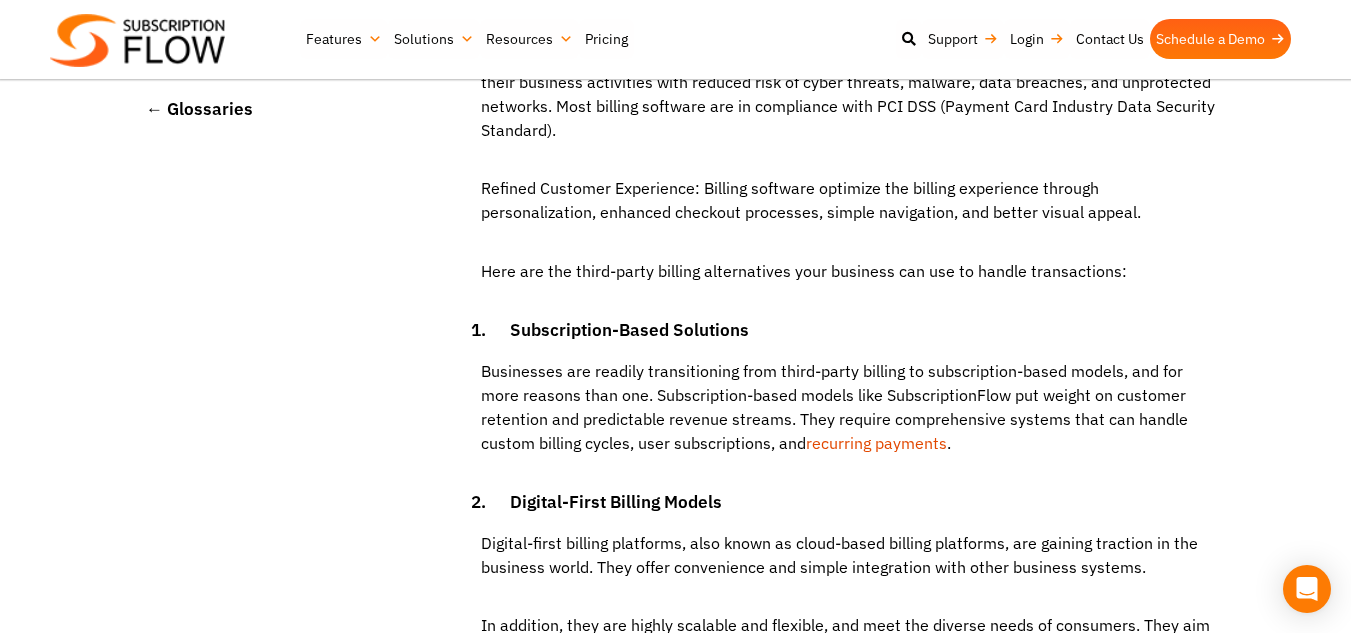 click on "← Glossaries
Third-party billing is the process of outsourcing all or part of the  billing cycle , such as invoice handling, managing billing inquiries, and payment processing, to an external company. This external company usually specializes in providing exceptional billing services, and the goal is to streamline operations and reduce the administrative overhead of the first-party company. Outsourcing billing tasks, or third-party billing, is a prevalent practice across a range of industries like healthcare, logistics, educational institutes, and e-commerce retailers. To put it precisely, third-party billing allows organizations to free up their accounting team from daunting tasks and focus on core company activities. The size of the company and the complexity of the payment process determine the services offered by third-party billing companies. Service initiation Invoice Generation ." at bounding box center (675, -1496) 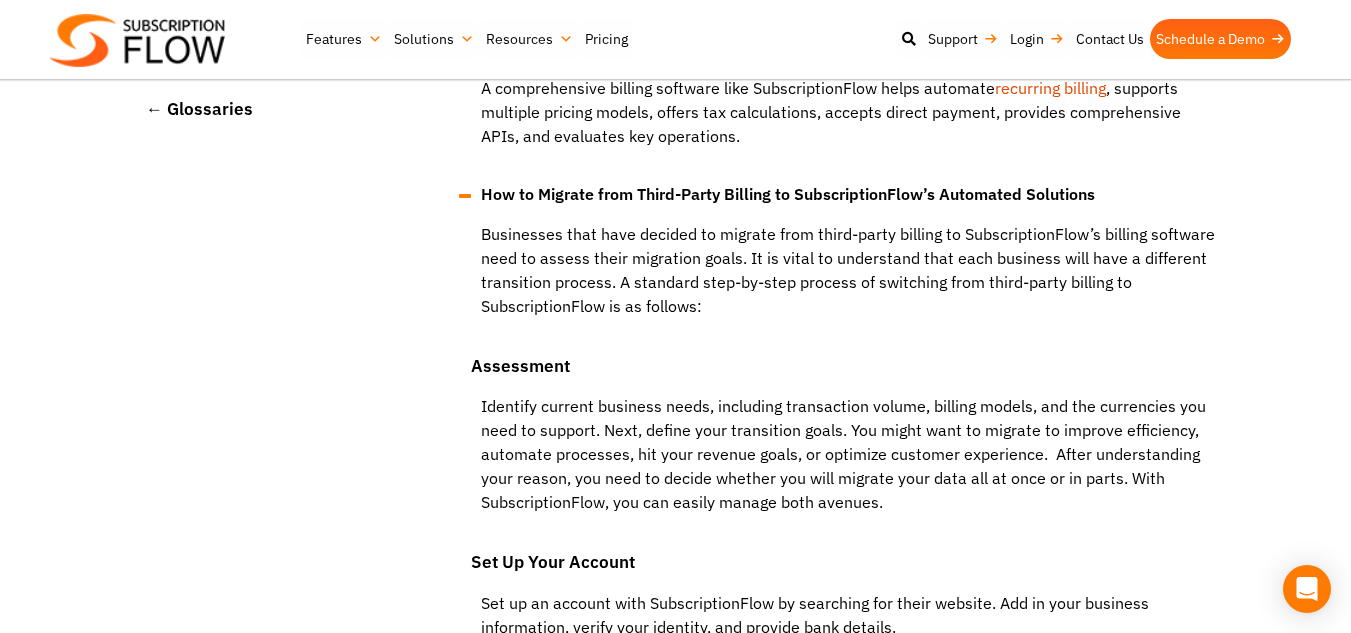 scroll, scrollTop: 6407, scrollLeft: 0, axis: vertical 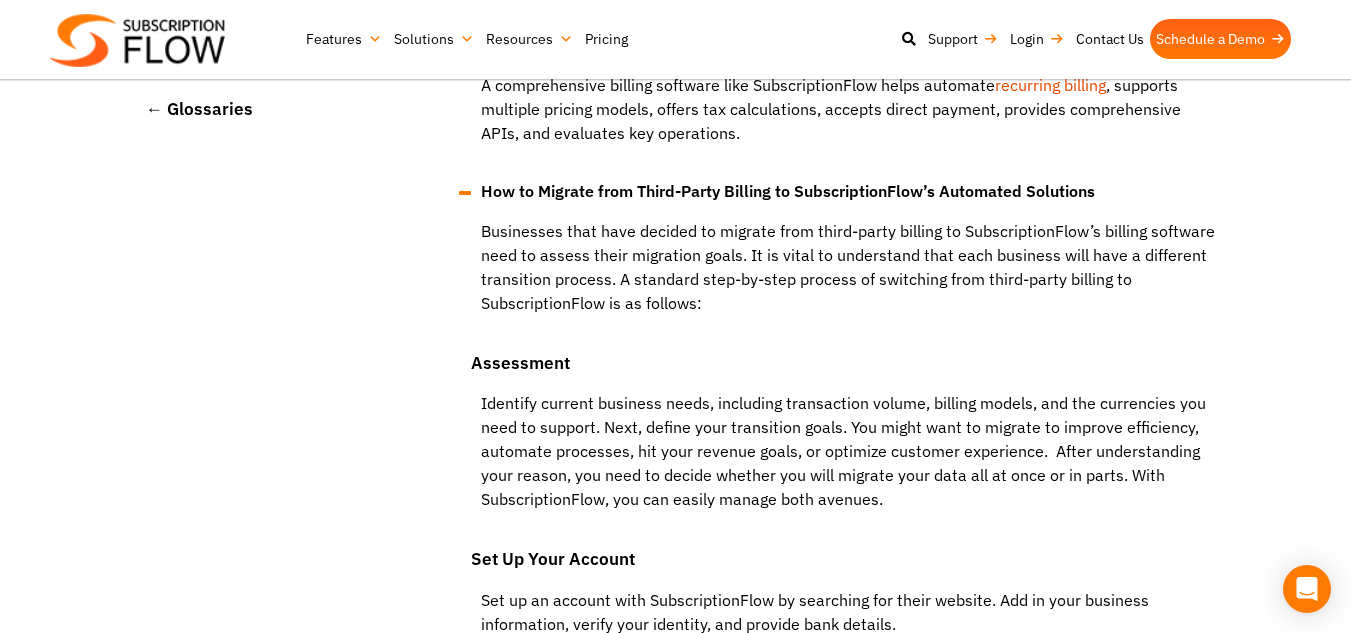 click on "← Glossaries
Third-party billing is the process of outsourcing all or part of the  billing cycle , such as invoice handling, managing billing inquiries, and payment processing, to an external company. This external company usually specializes in providing exceptional billing services, and the goal is to streamline operations and reduce the administrative overhead of the first-party company. Outsourcing billing tasks, or third-party billing, is a prevalent practice across a range of industries like healthcare, logistics, educational institutes, and e-commerce retailers. To put it precisely, third-party billing allows organizations to free up their accounting team from daunting tasks and focus on core company activities. The size of the company and the complexity of the payment process determine the services offered by third-party billing companies. Service initiation Invoice Generation ." at bounding box center (675, -2143) 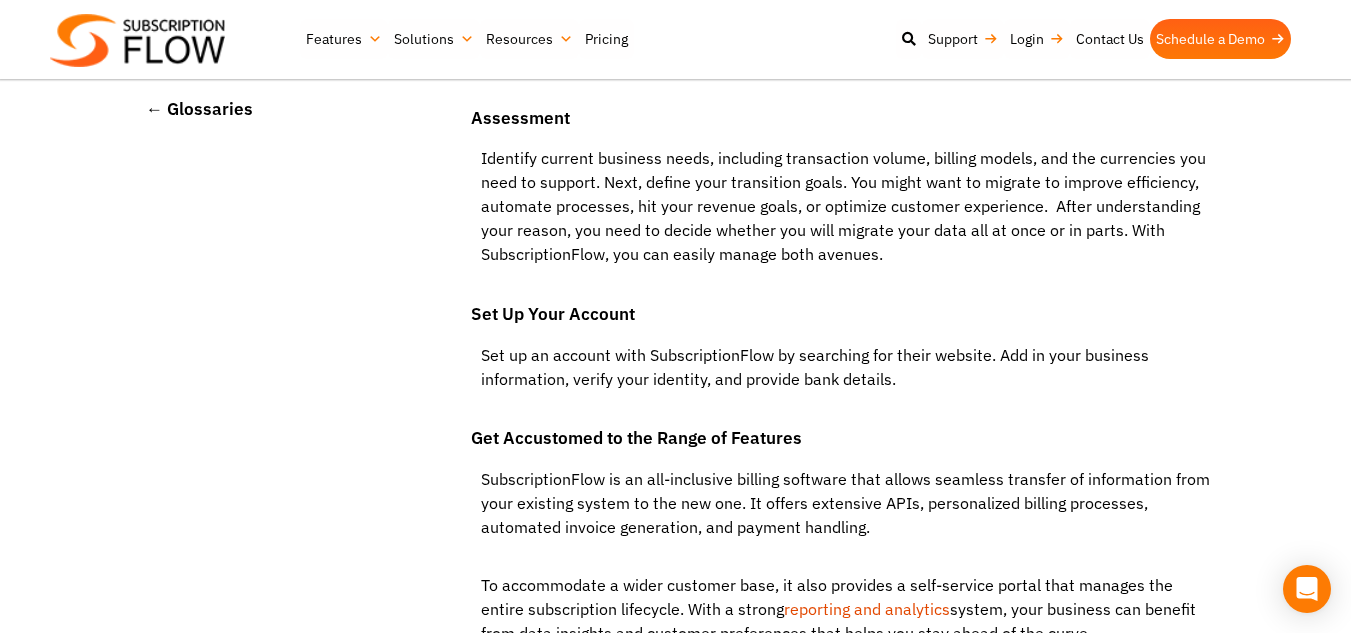 scroll, scrollTop: 6653, scrollLeft: 0, axis: vertical 